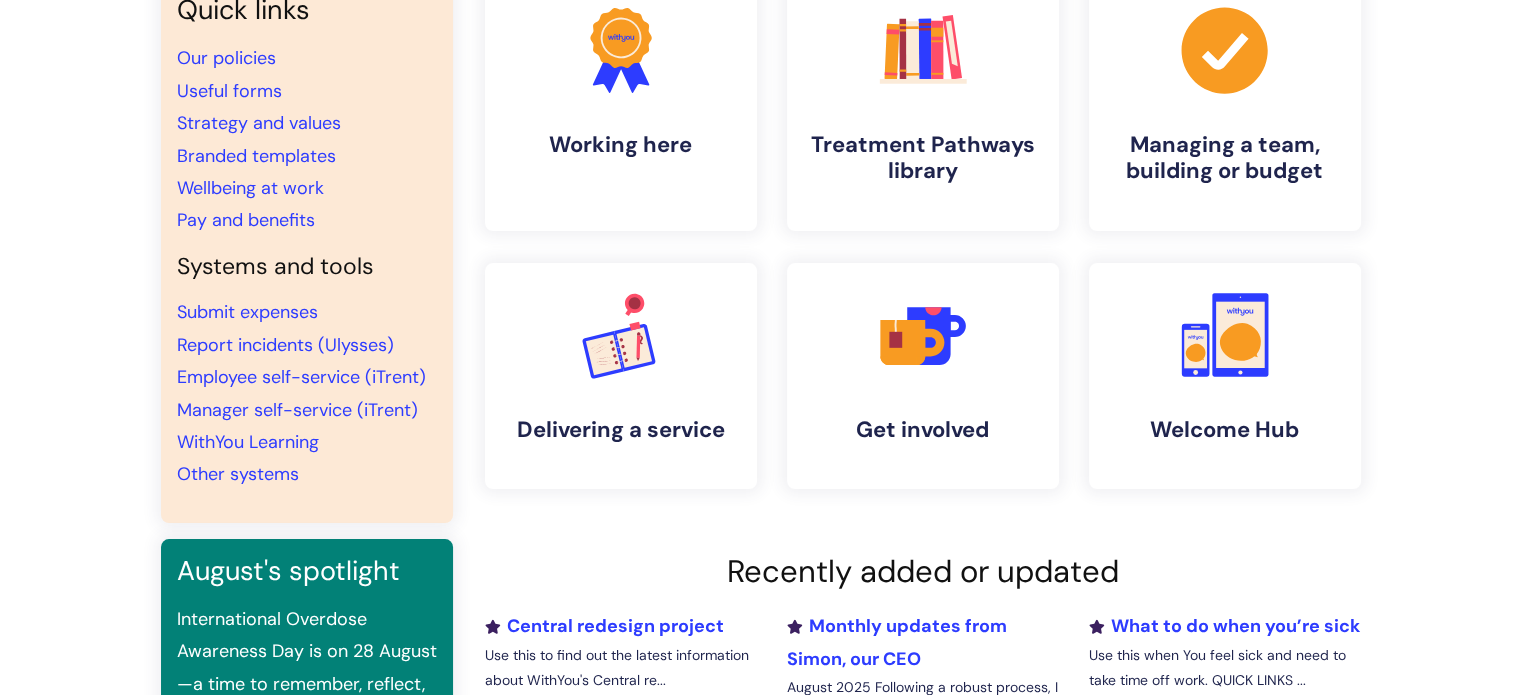 scroll, scrollTop: 0, scrollLeft: 0, axis: both 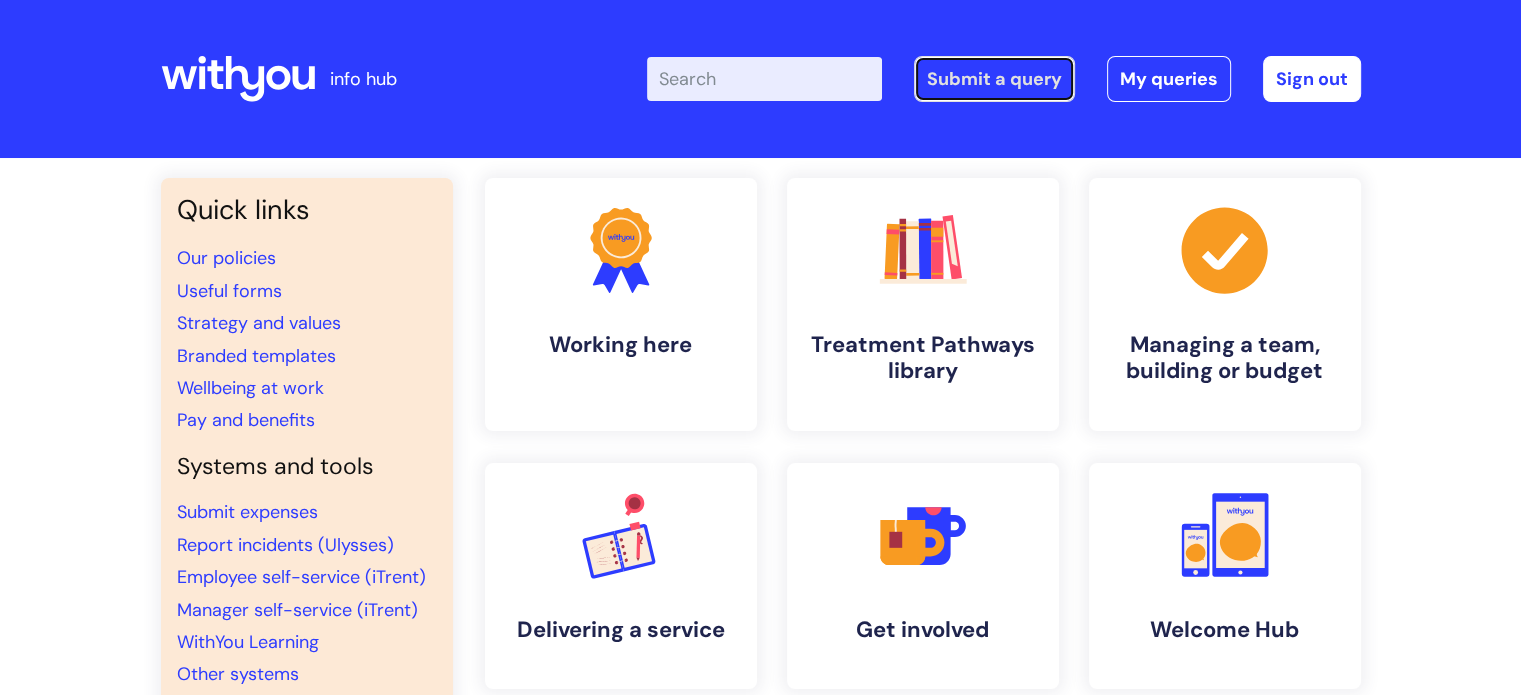 click on "Submit a query" at bounding box center (994, 79) 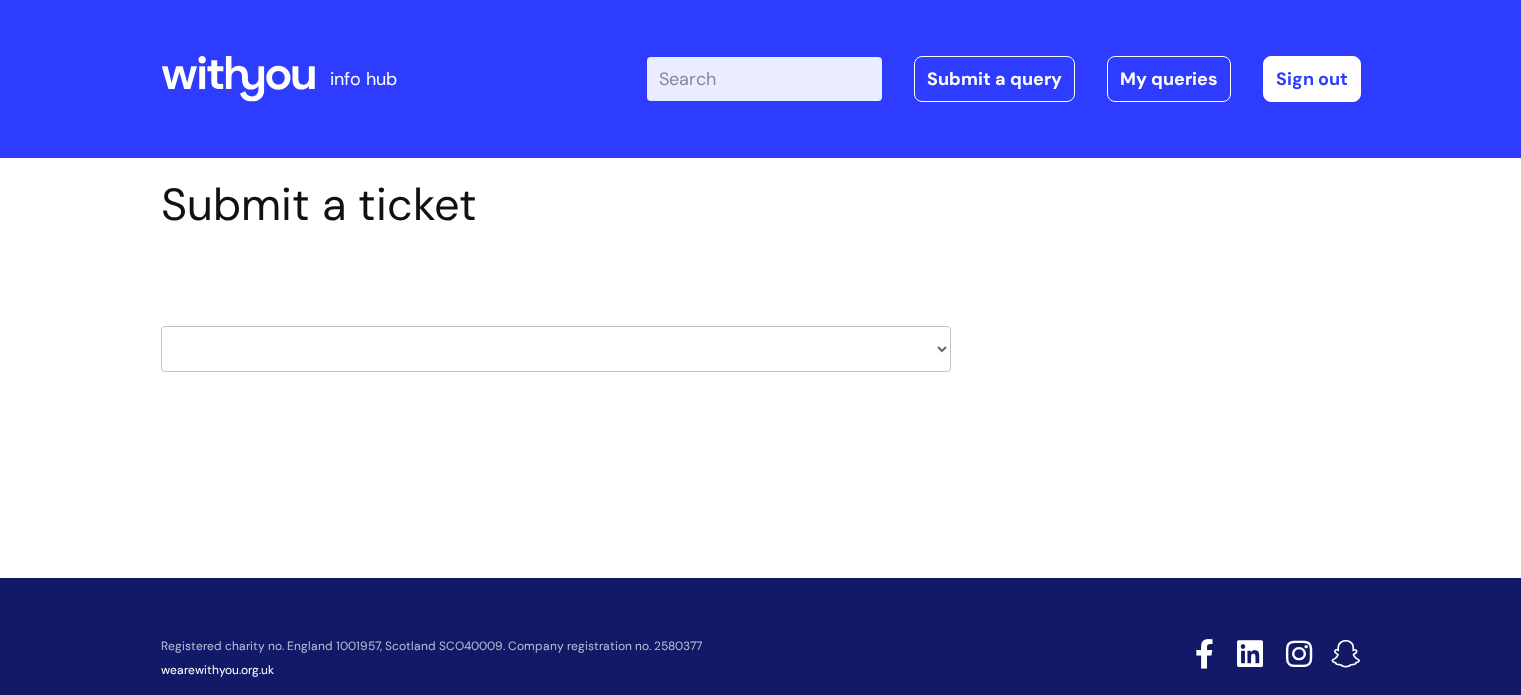 scroll, scrollTop: 0, scrollLeft: 0, axis: both 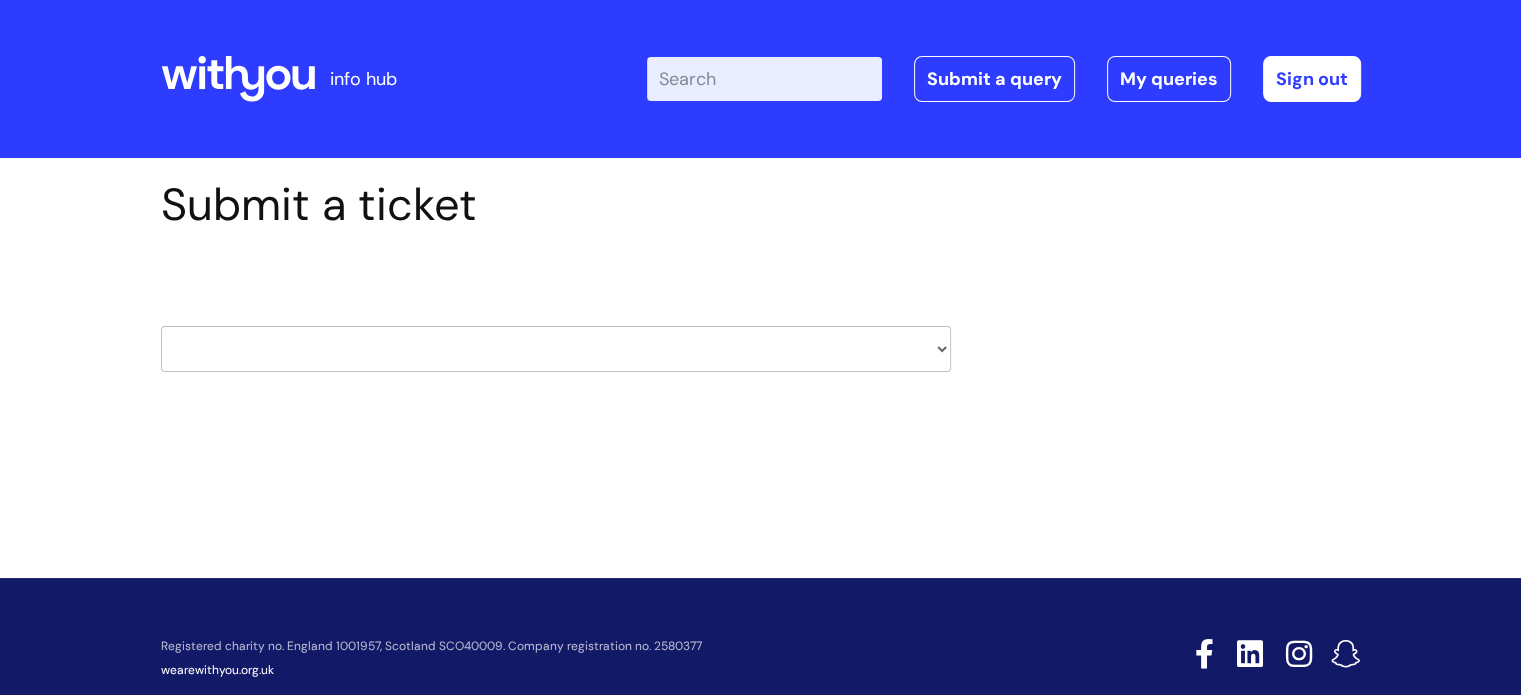 click on "HR / People
IT and Support
Clinical Drug Alerts
Finance Accounts
Data Support Team
Data Protection
External Communications
Learning and Development
Information Requests & Reports - Data Analysts
Insurance
Internal Communications
Pensions
Surrey NHS Talking Therapies
Payroll
Safeguarding" at bounding box center (556, 349) 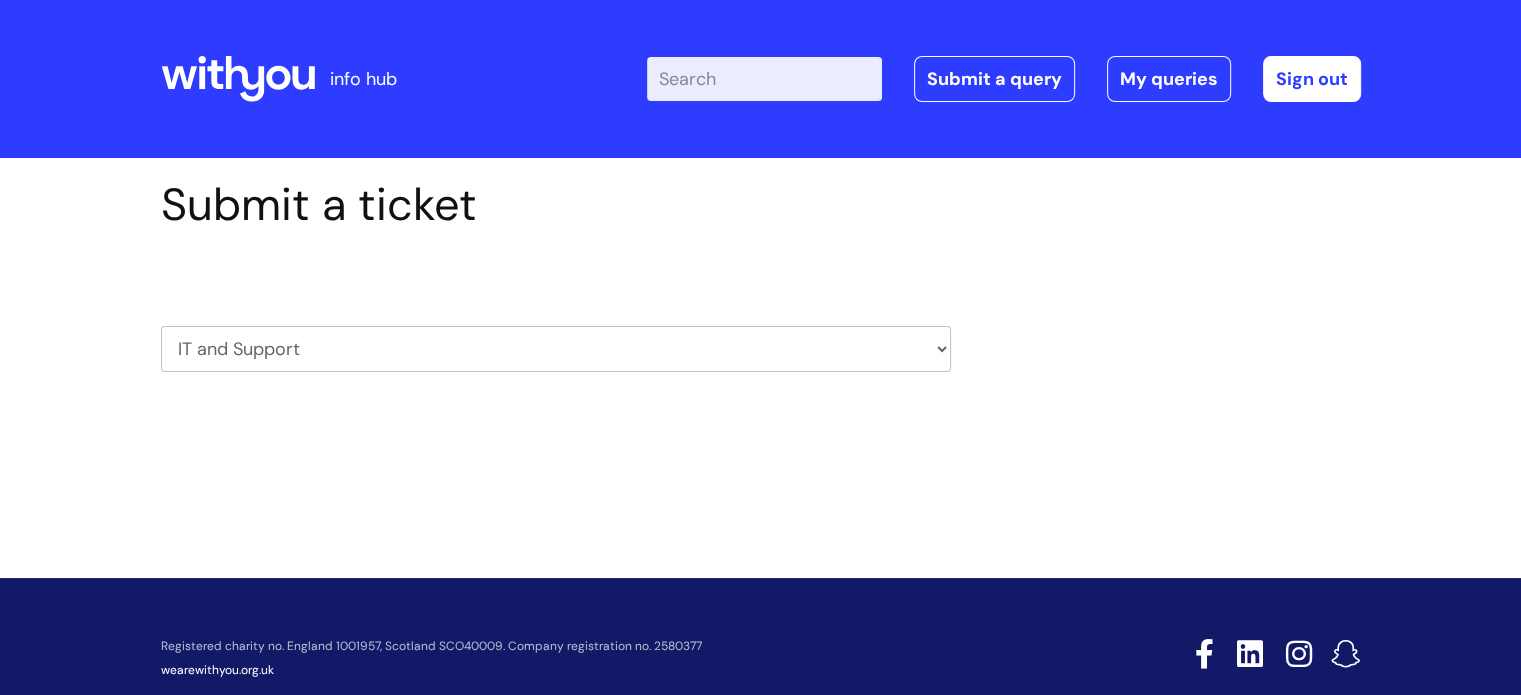 click on "HR / People
IT and Support
Clinical Drug Alerts
Finance Accounts
Data Support Team
Data Protection
External Communications
Learning and Development
Information Requests & Reports - Data Analysts
Insurance
Internal Communications
Pensions
Surrey NHS Talking Therapies
Payroll
Safeguarding" at bounding box center (556, 349) 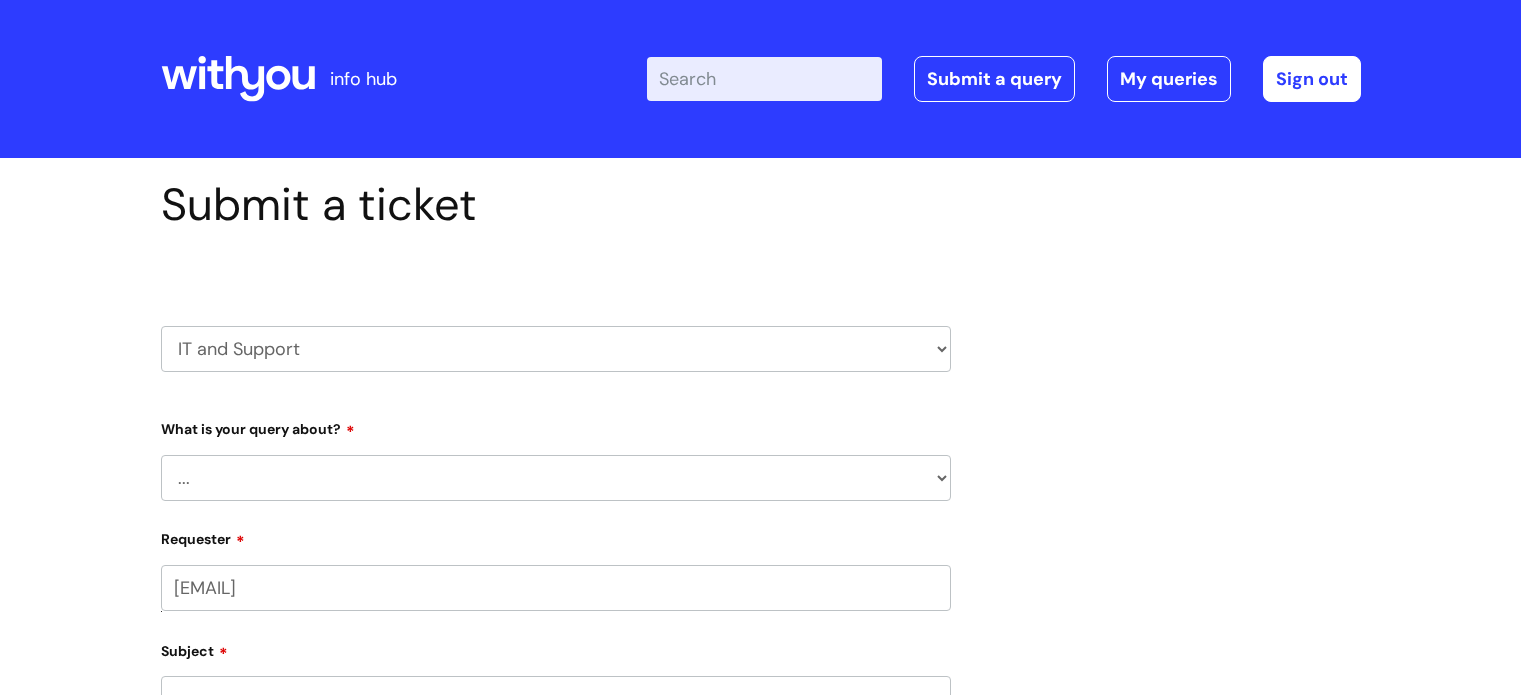 scroll, scrollTop: 0, scrollLeft: 0, axis: both 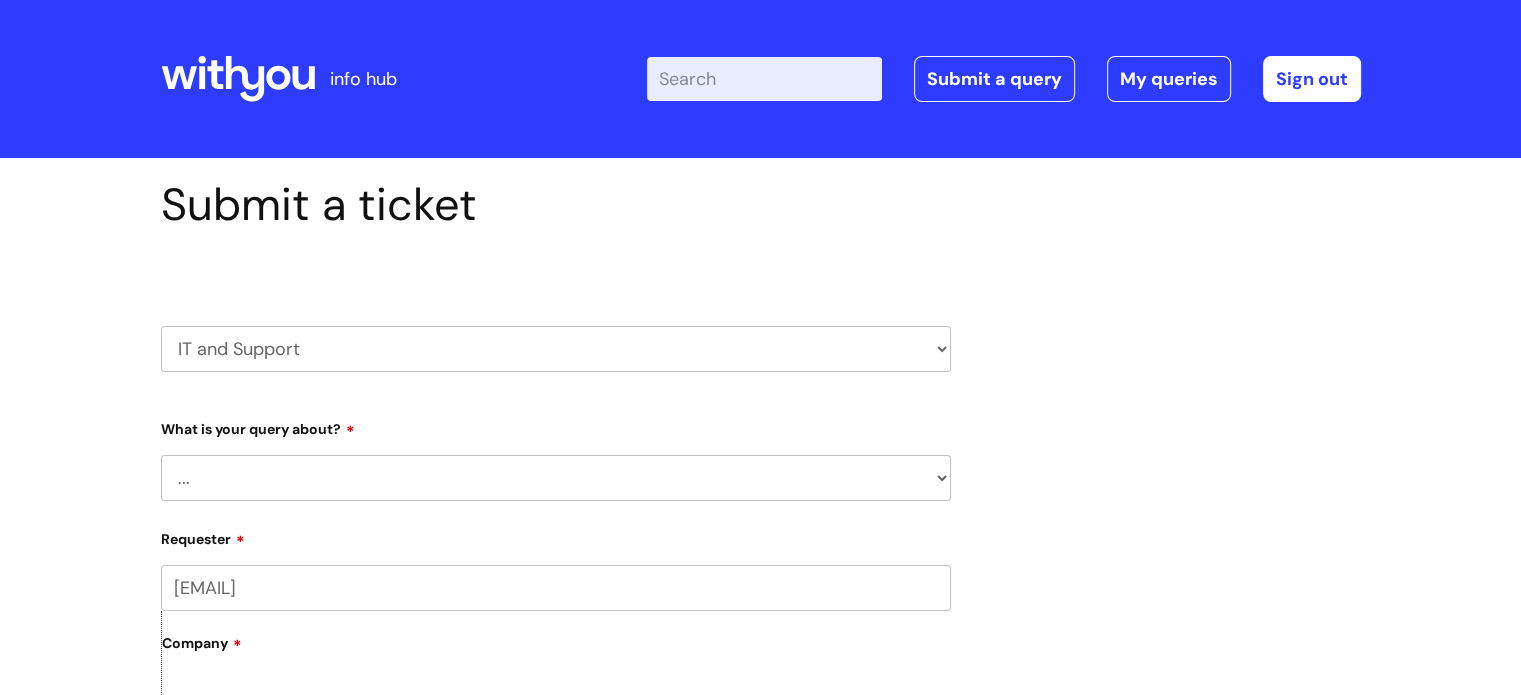 click on "...
Mobile Phone Reset & MFA
Accounts, Starters and Leavers
IT Hardware issue
I need help logging in
Printing & Scanning
Something Else
System/software" at bounding box center (556, 478) 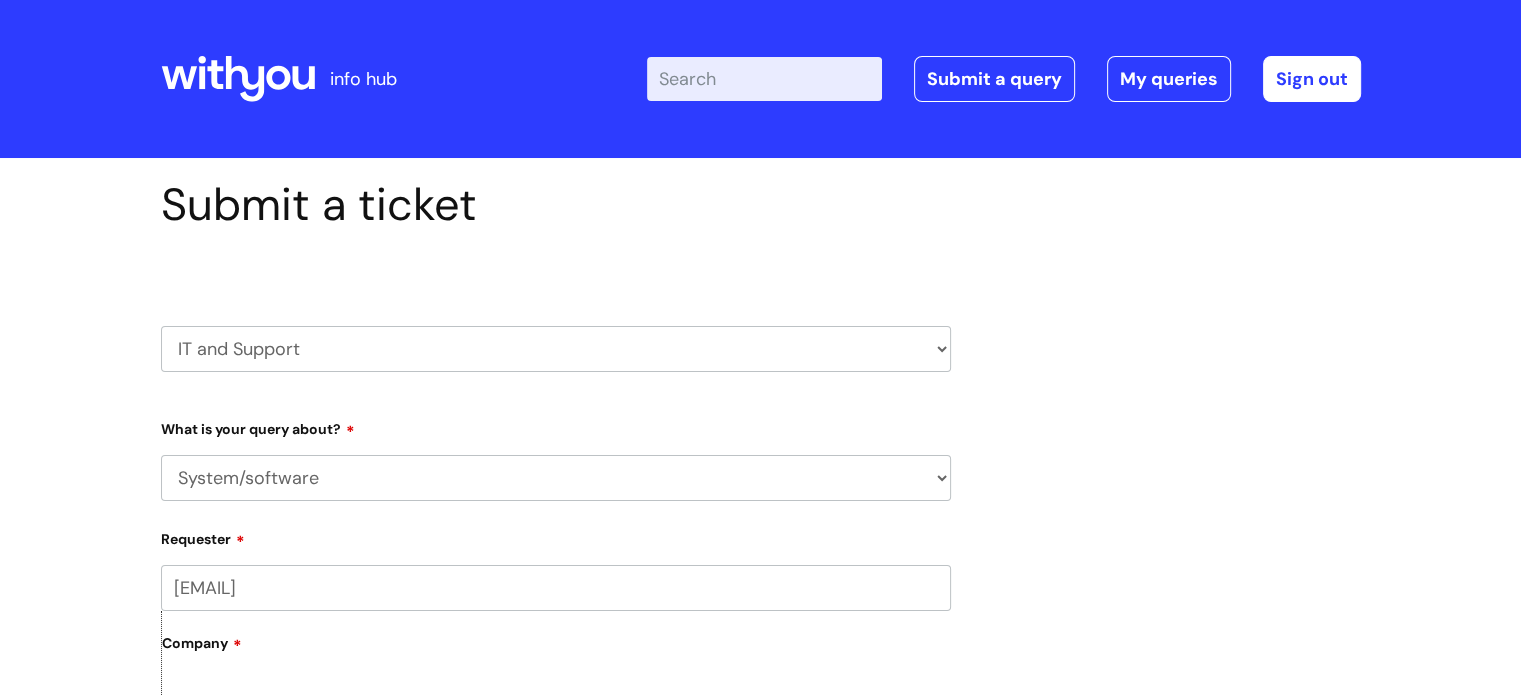 click on "...
Mobile Phone Reset & MFA
Accounts, Starters and Leavers
IT Hardware issue
I need help logging in
Printing & Scanning
Something Else
System/software" at bounding box center (556, 478) 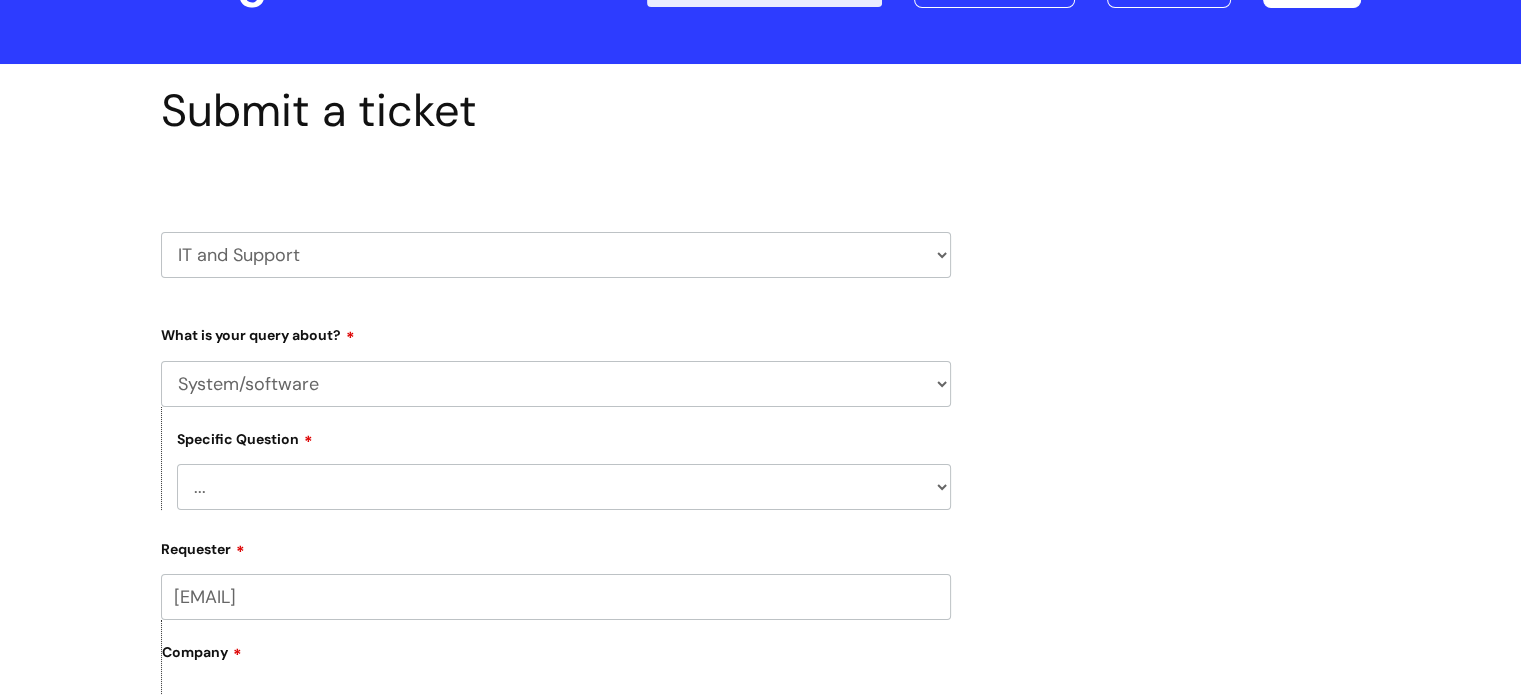 scroll, scrollTop: 200, scrollLeft: 0, axis: vertical 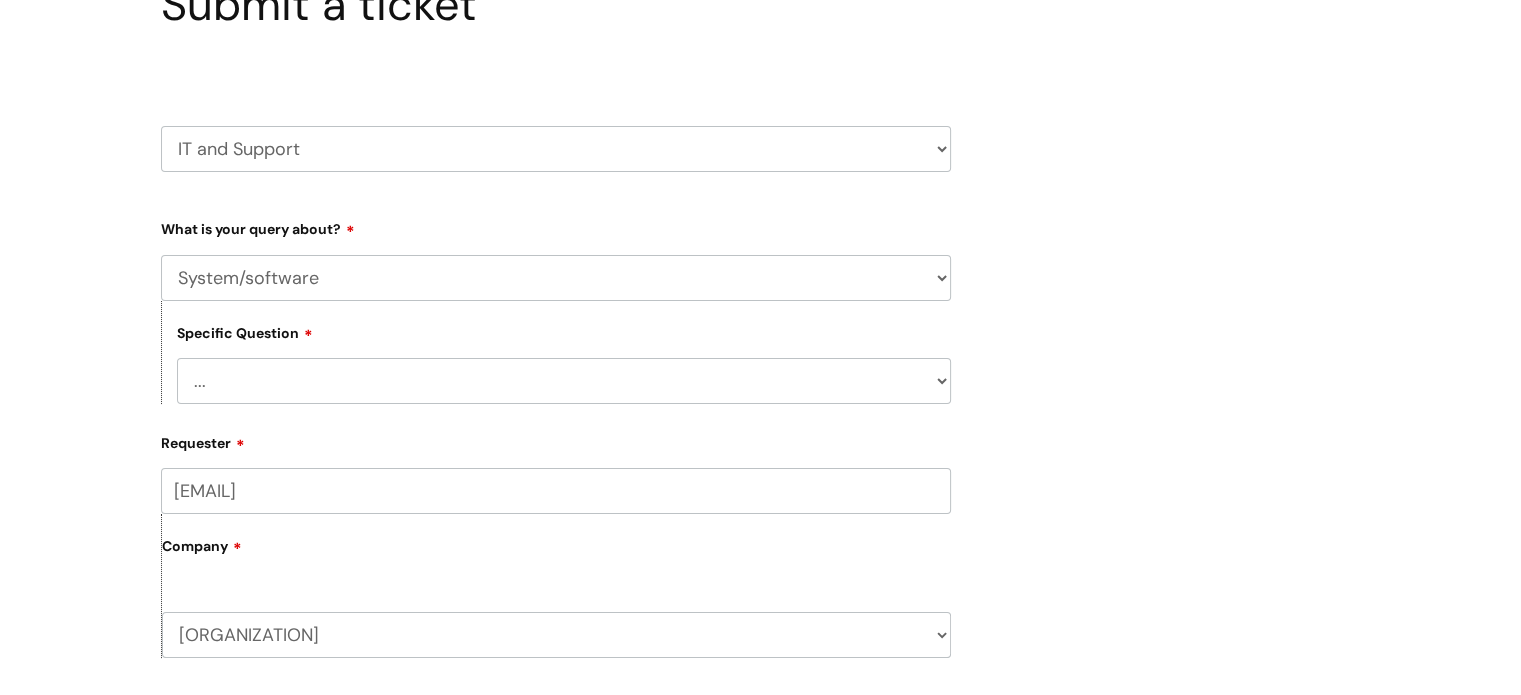 click on "Specific Question" at bounding box center (245, 332) 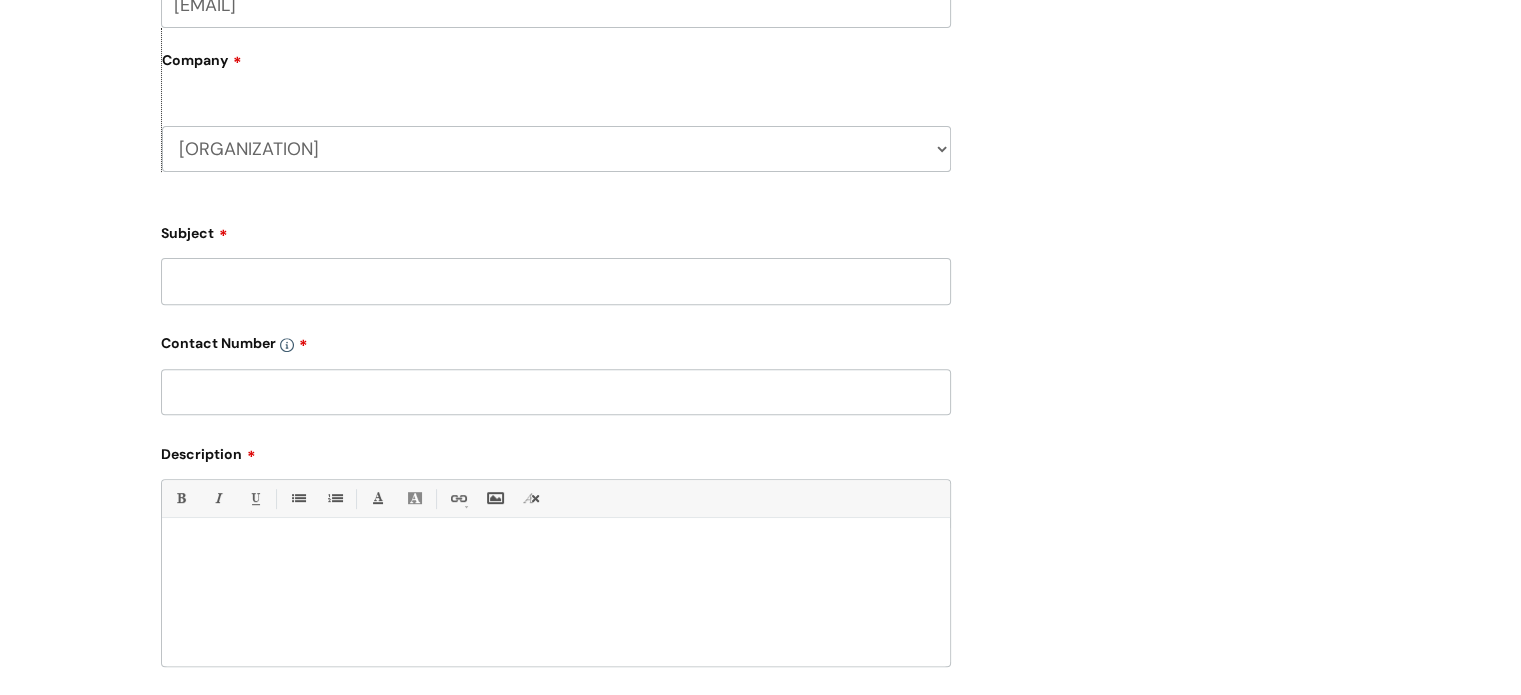 scroll, scrollTop: 700, scrollLeft: 0, axis: vertical 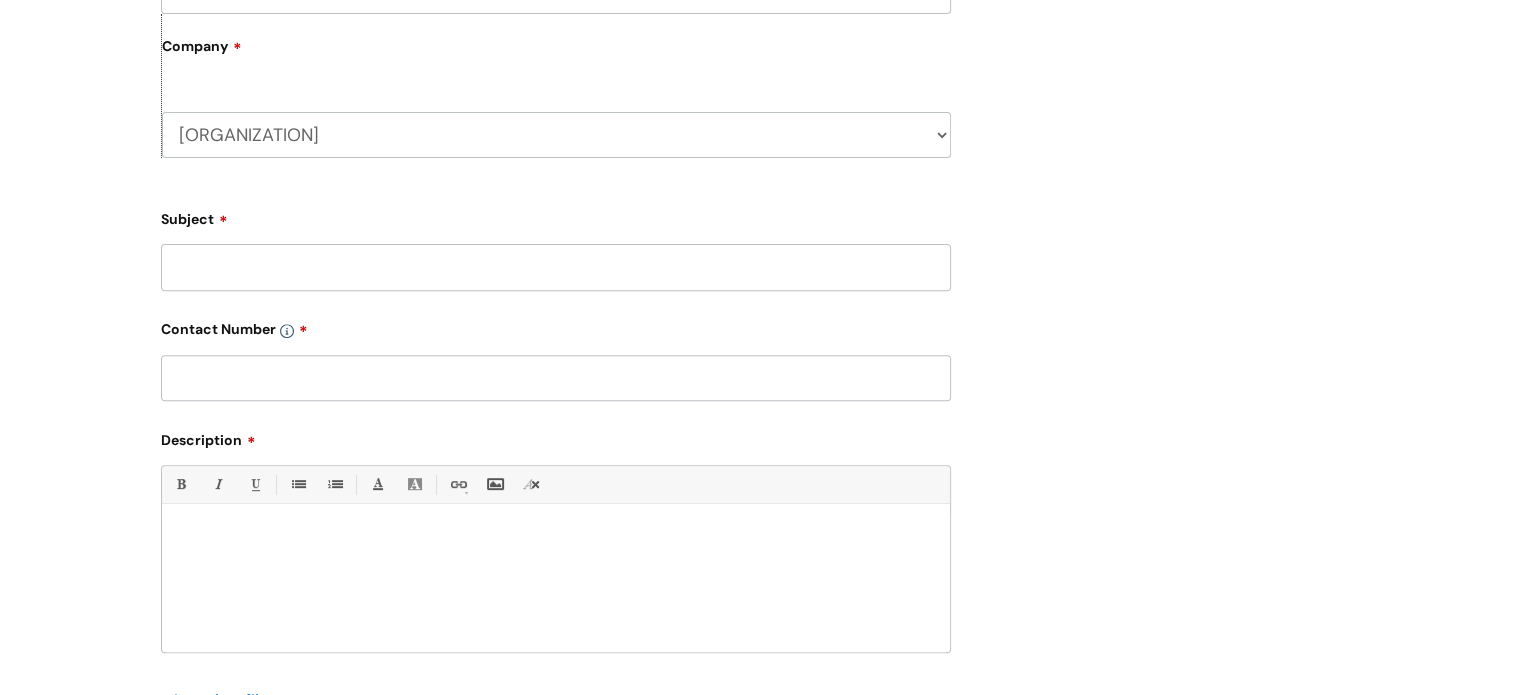 click on "Subject" at bounding box center [556, 267] 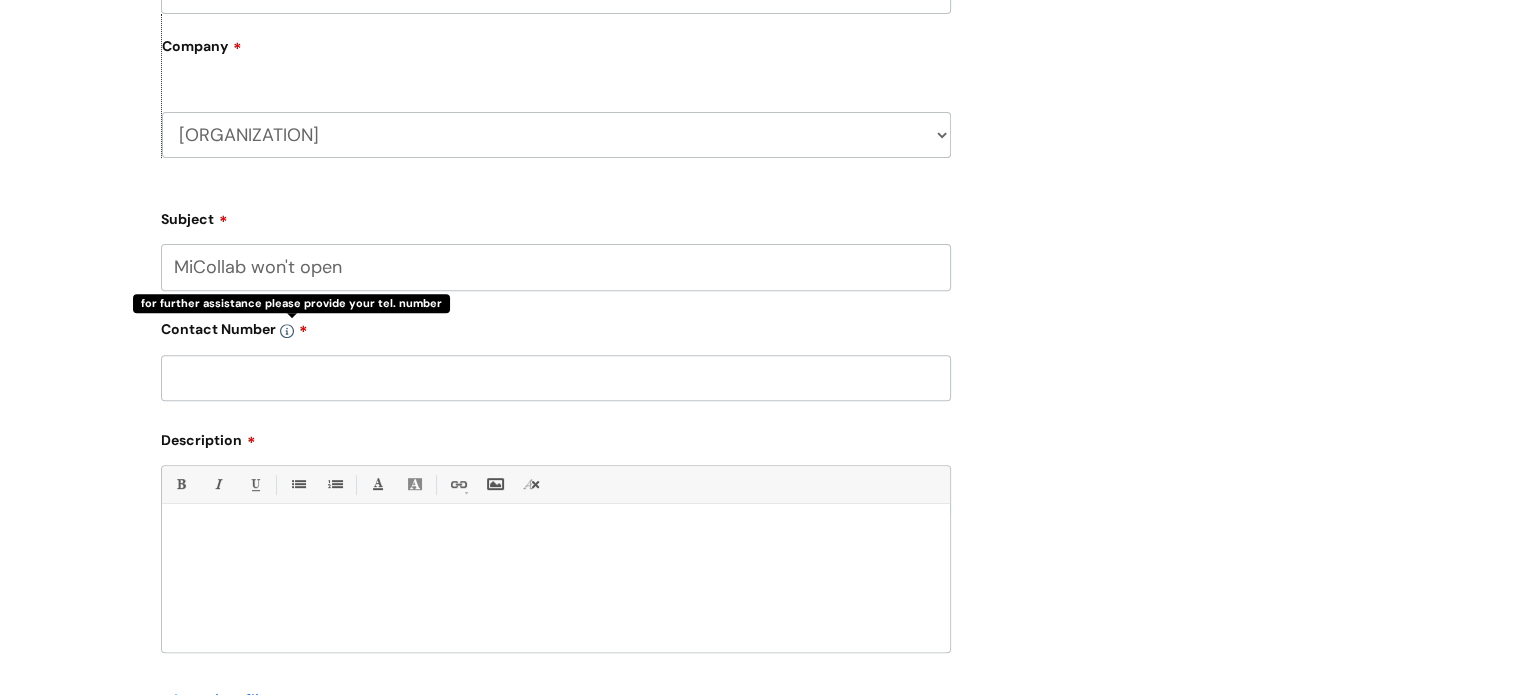 type on "MiCollab won't open" 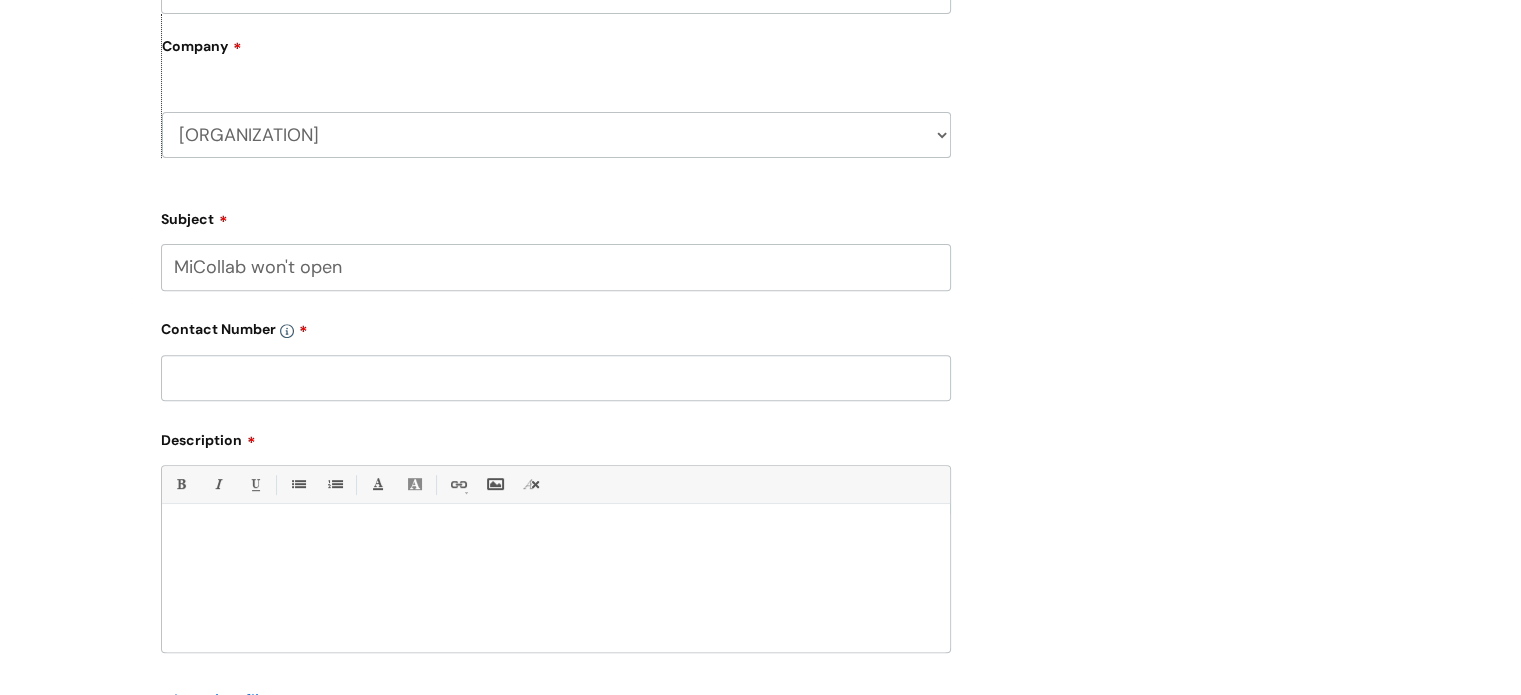 click at bounding box center [556, 378] 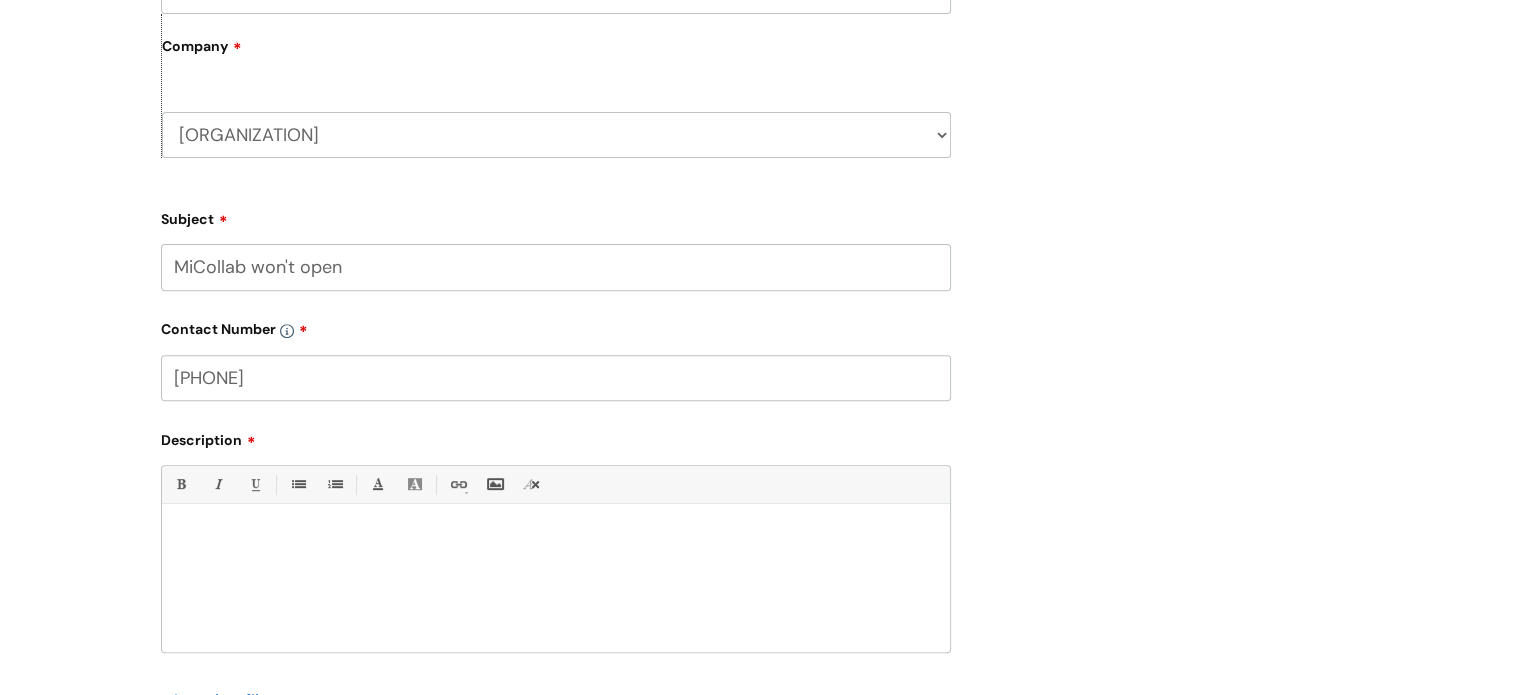 type on "07443643532" 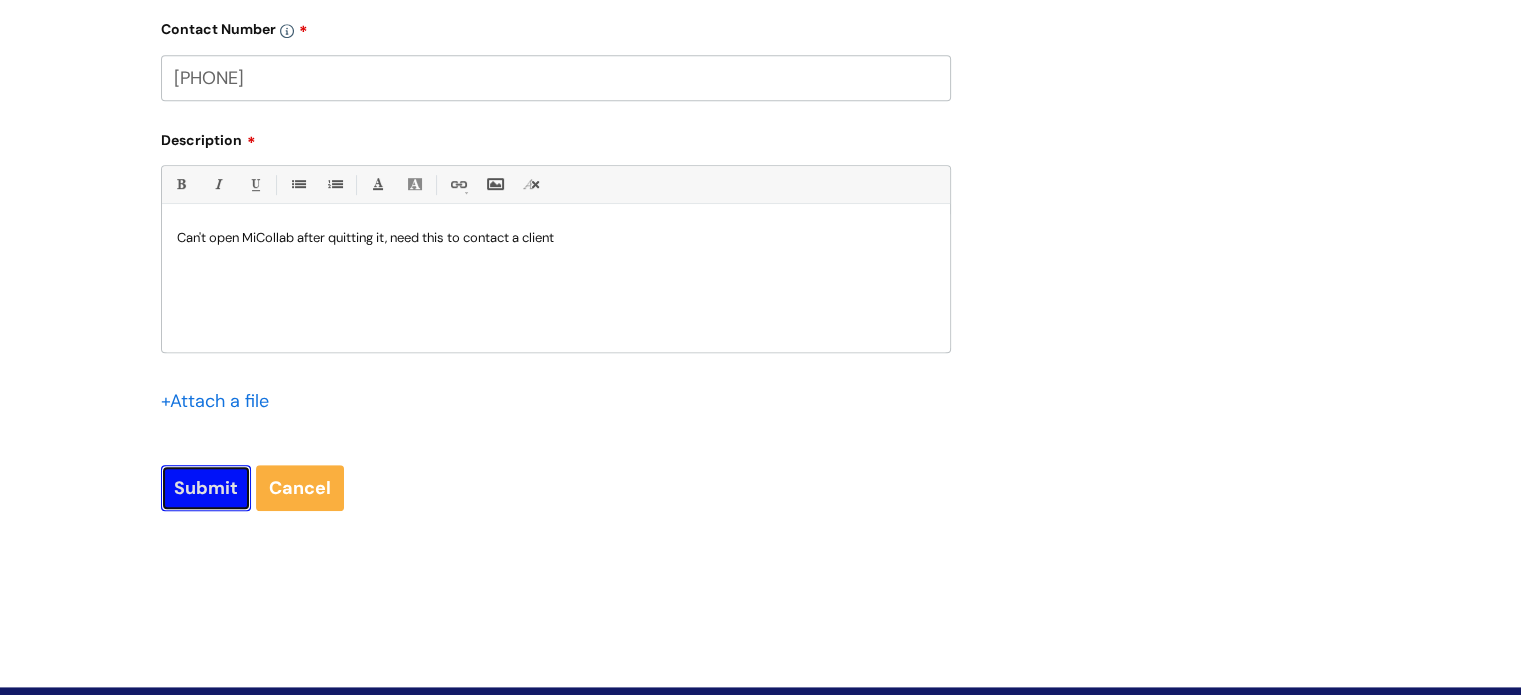 click on "Submit" at bounding box center [206, 488] 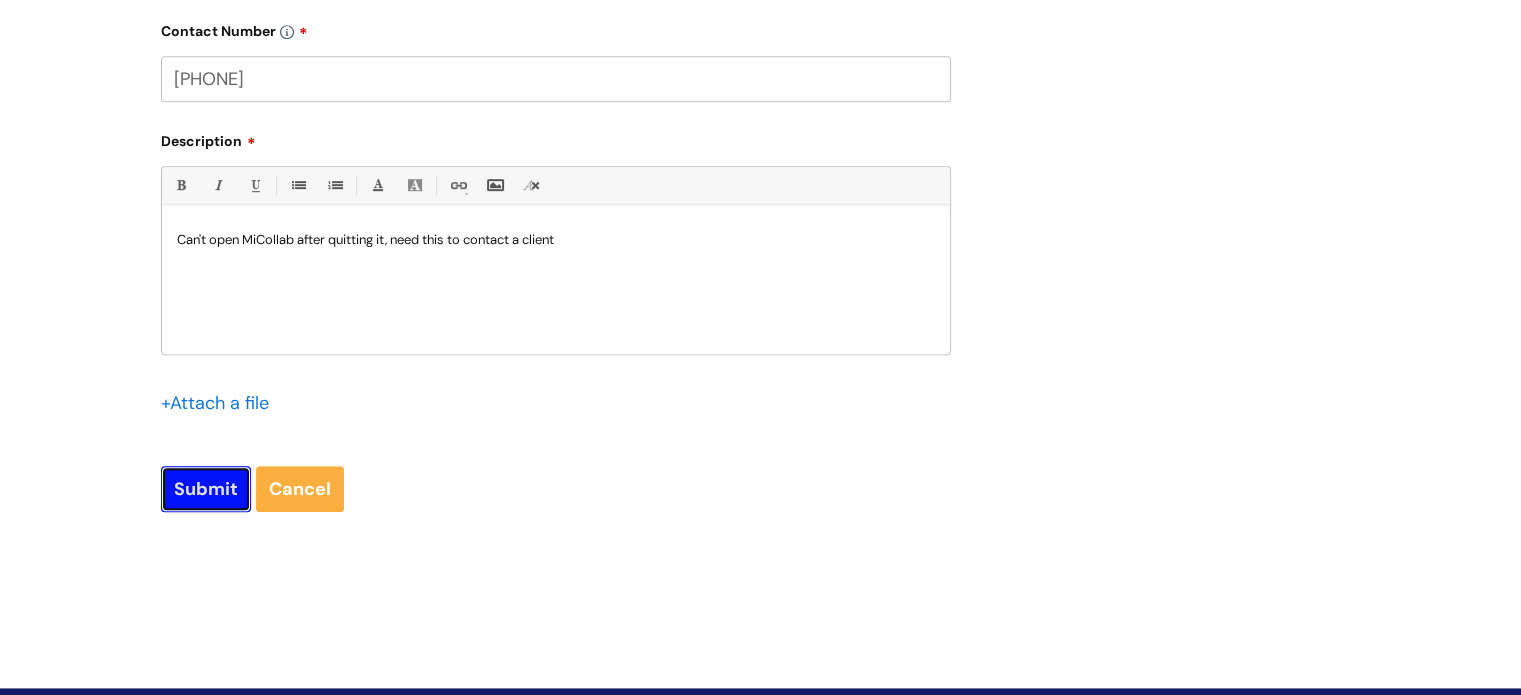 click on "Submit" at bounding box center (206, 489) 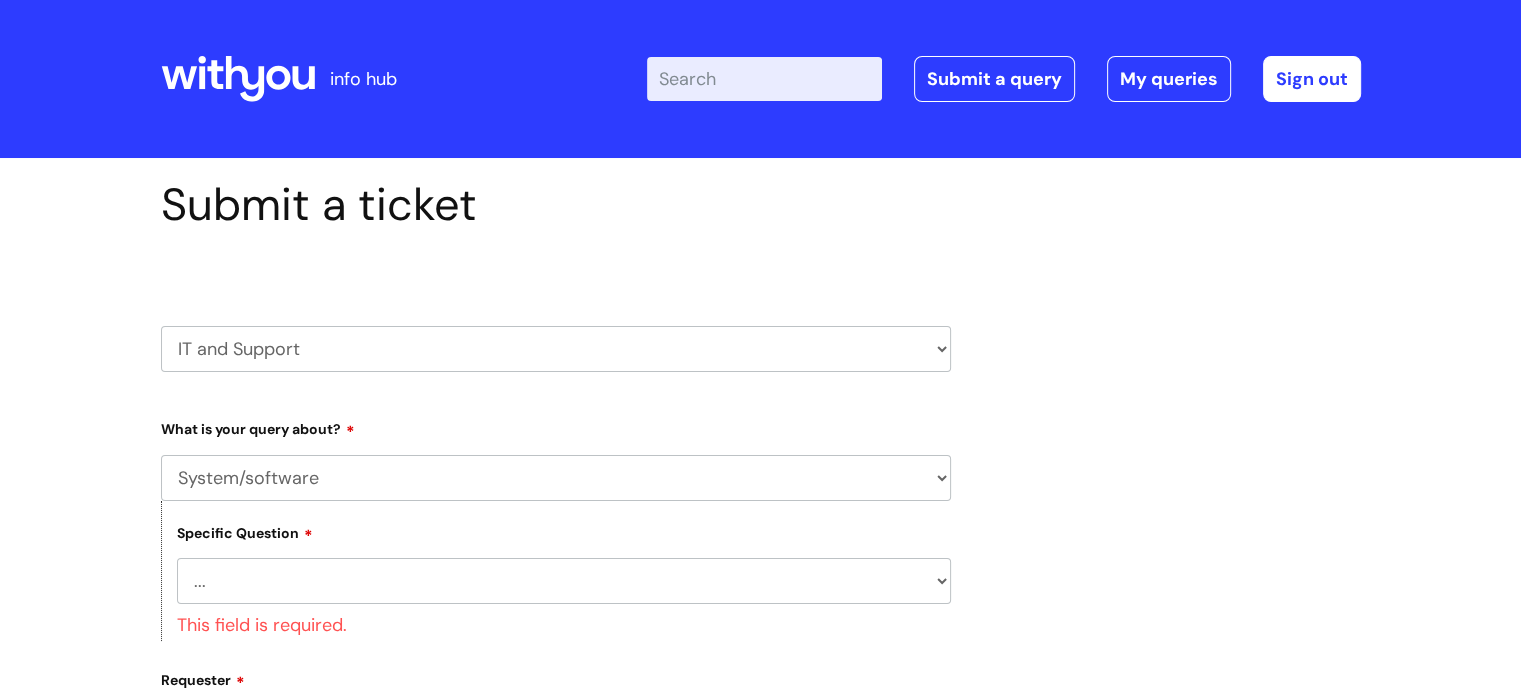 scroll, scrollTop: 194, scrollLeft: 0, axis: vertical 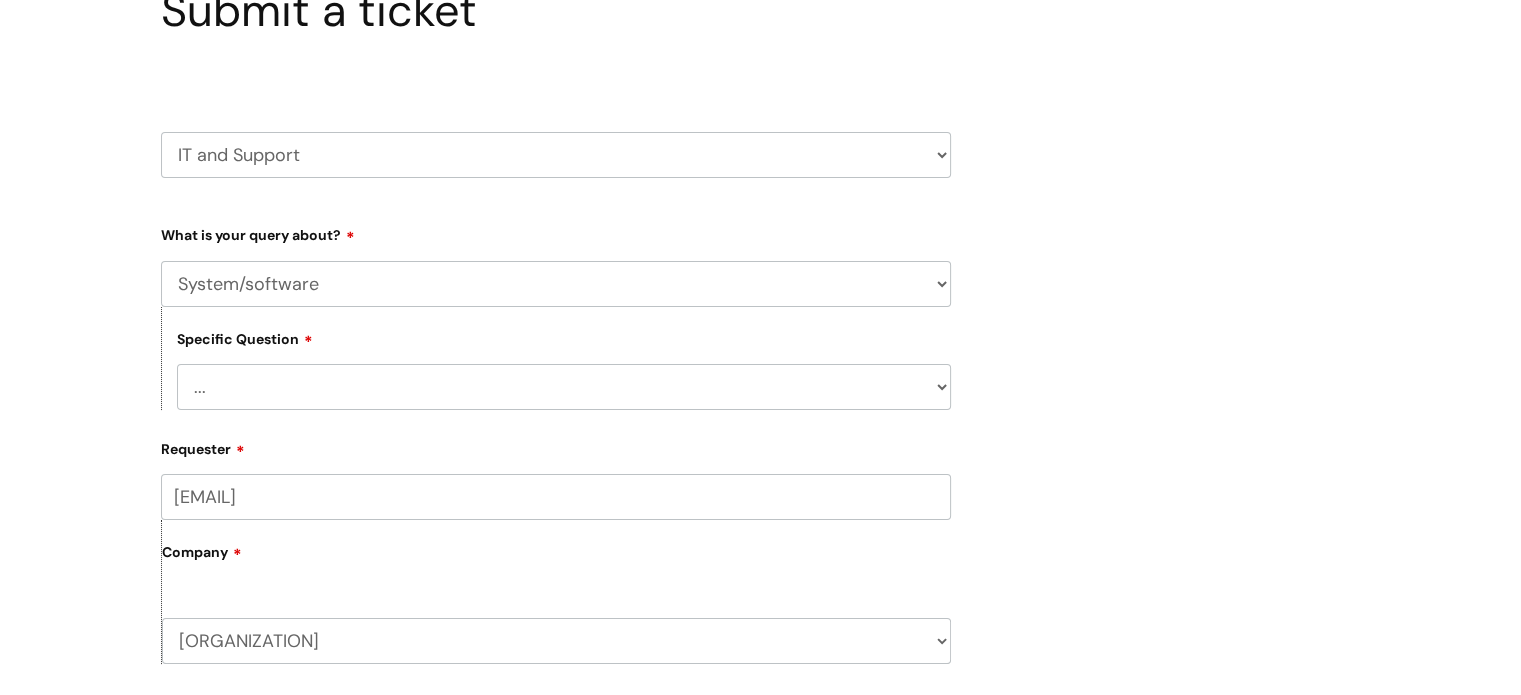 click on "... Halo PCMIS Iaptus NHS Email CJSM Email Mitel Another System Google (Workspace) Microsoft (inc Azure) IT Portal I like to request software" at bounding box center [564, 387] 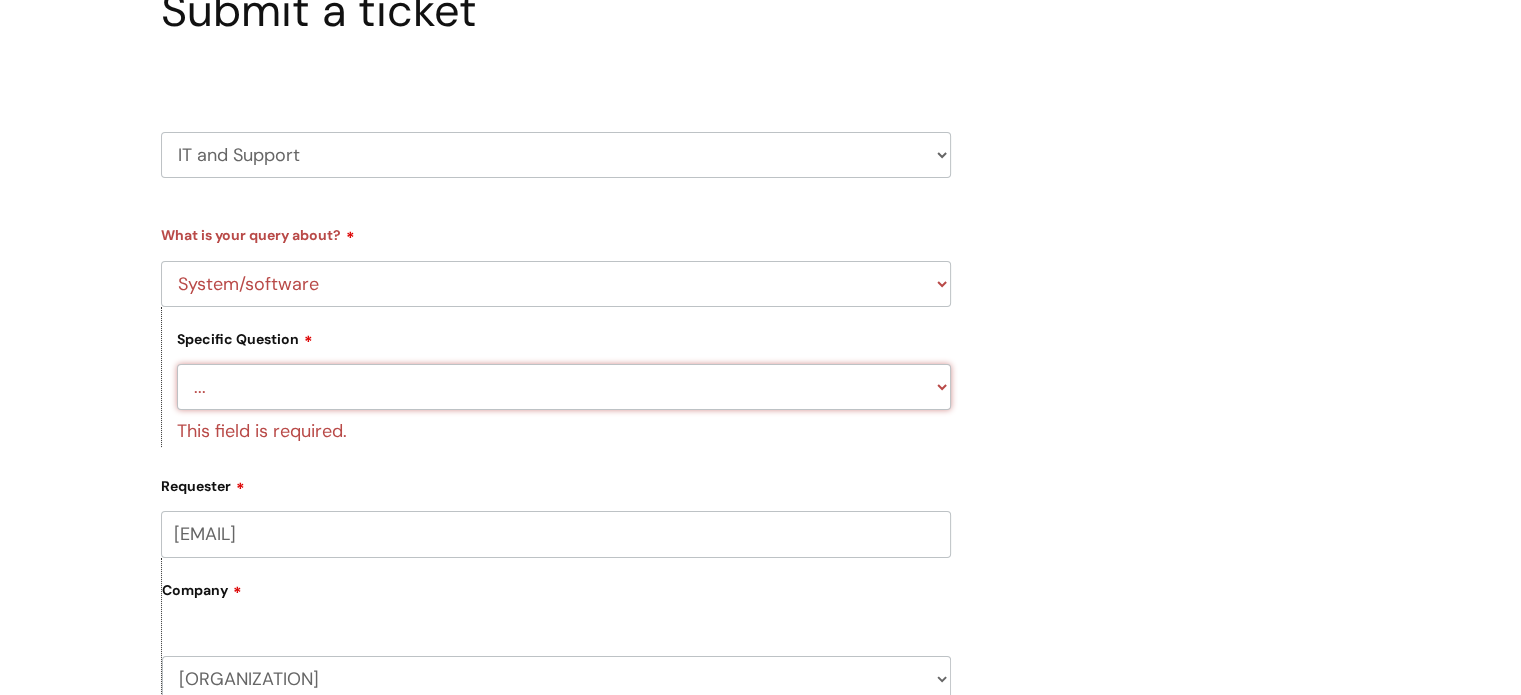 select on "Another System" 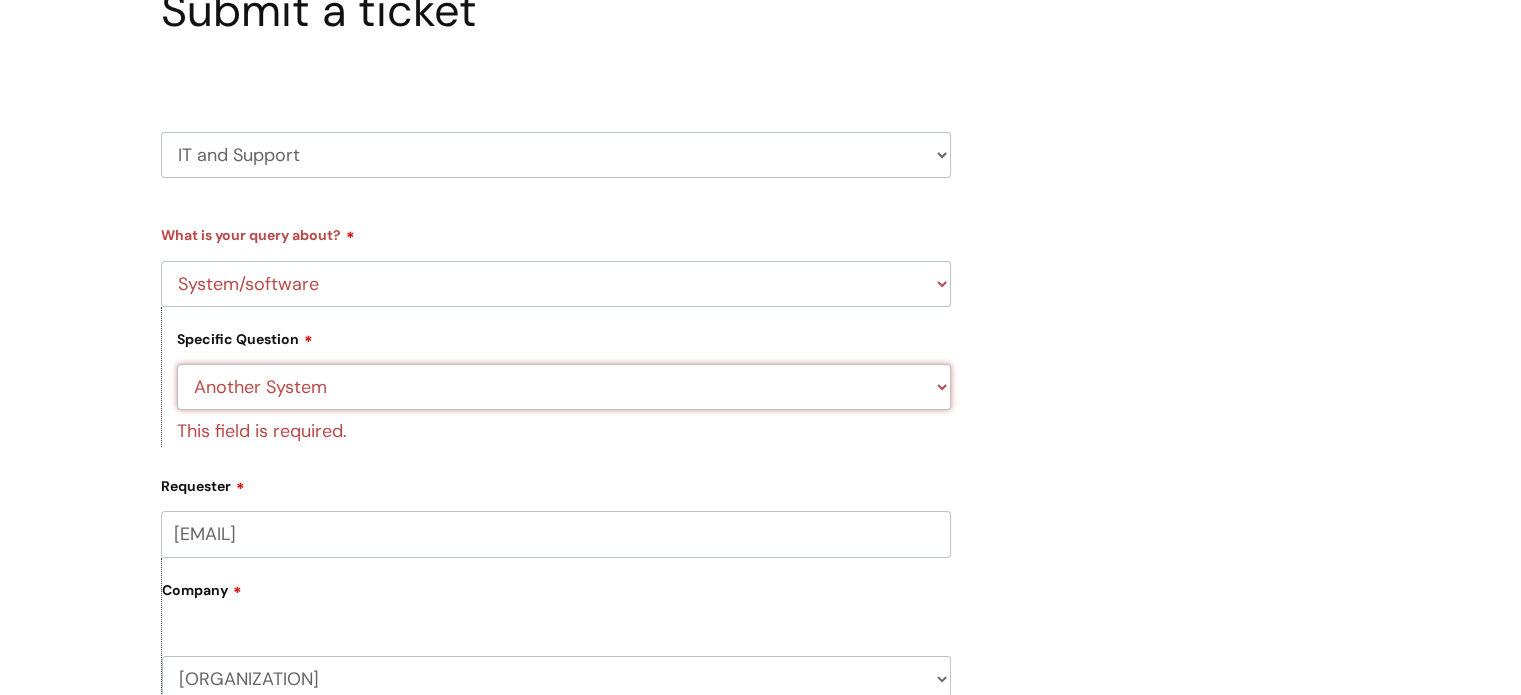 click on "... Halo PCMIS Iaptus NHS Email CJSM Email Mitel Another System Google (Workspace) Microsoft (inc Azure) IT Portal I like to request software" at bounding box center [564, 387] 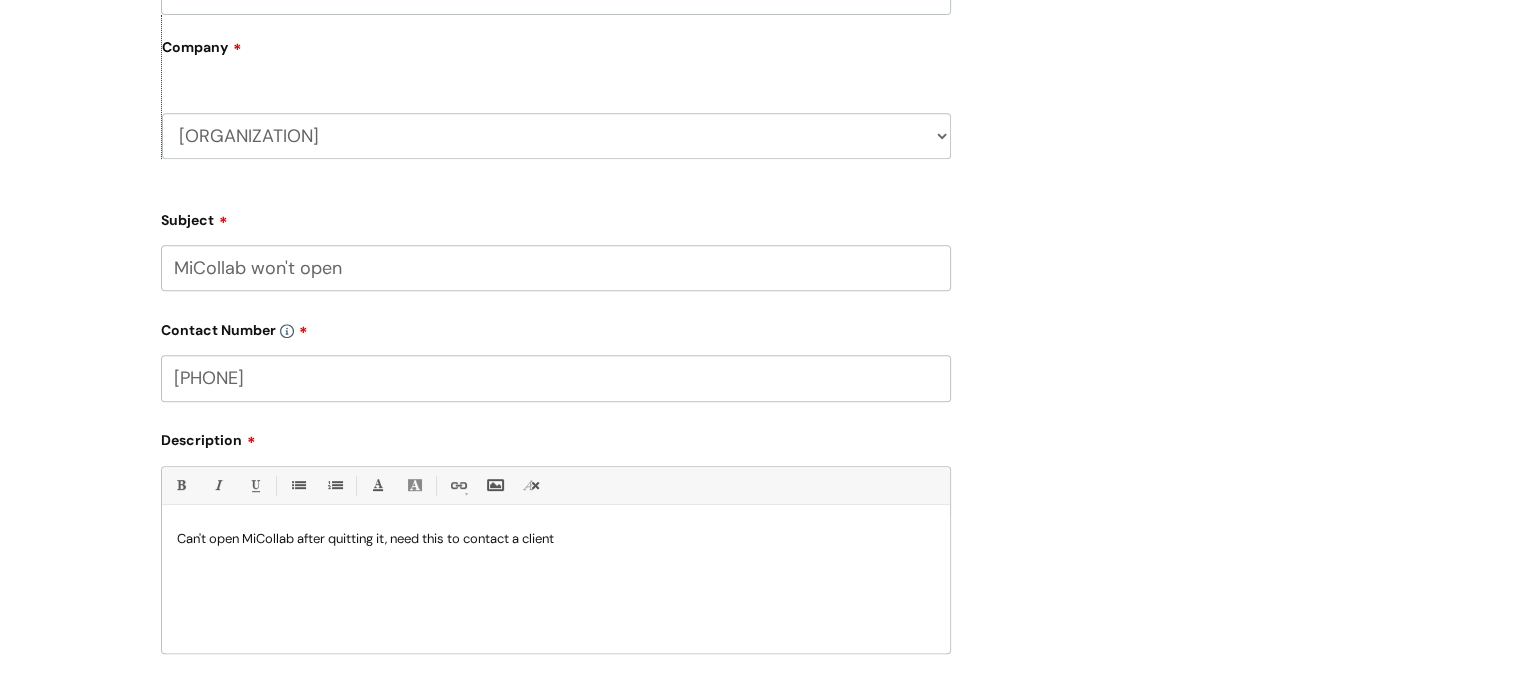scroll, scrollTop: 968, scrollLeft: 0, axis: vertical 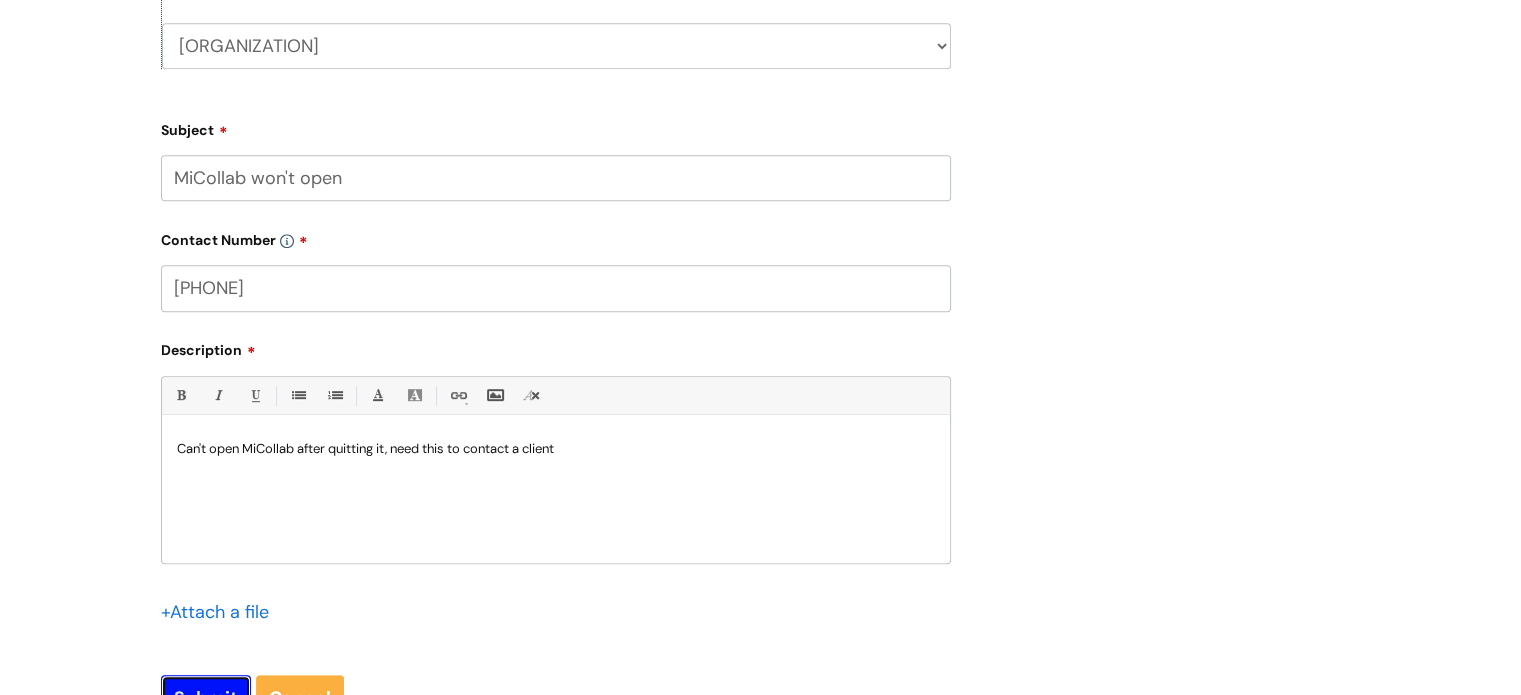 click on "Submit" at bounding box center (206, 698) 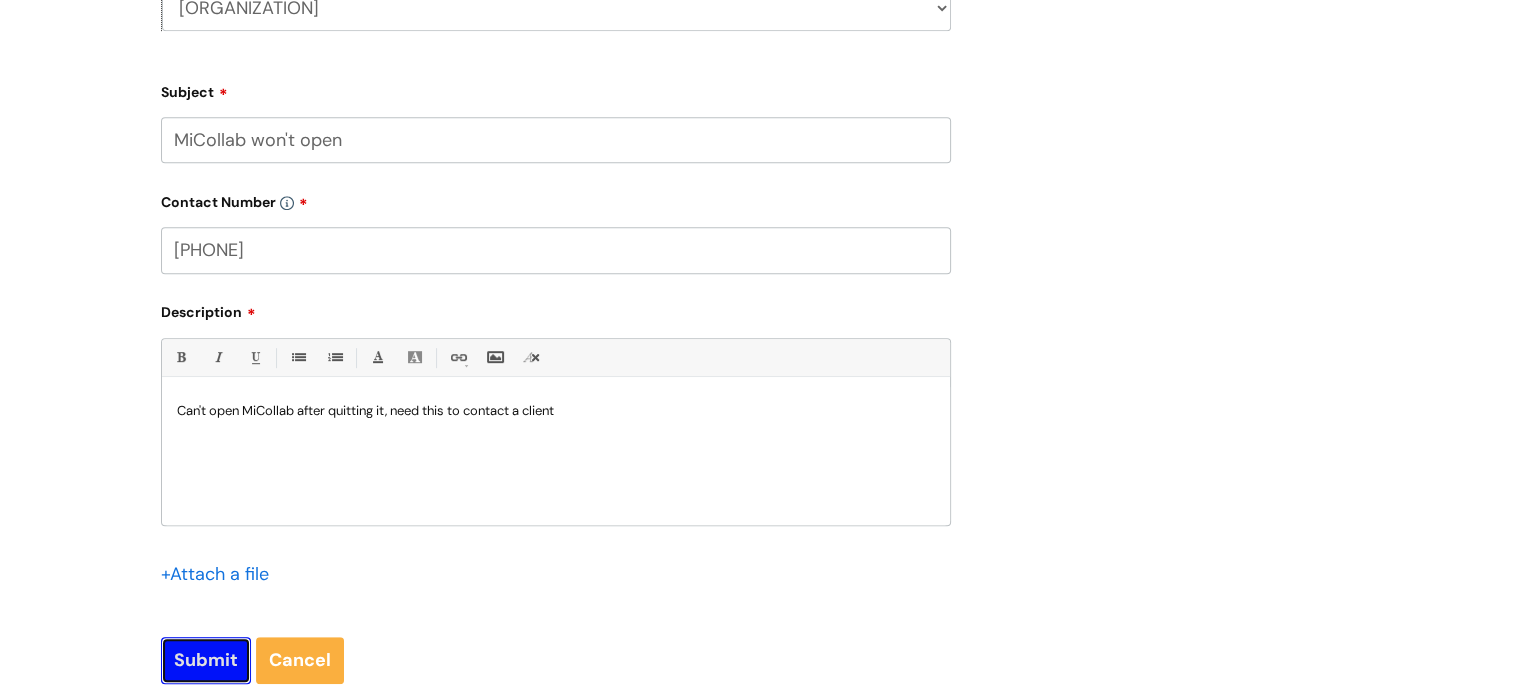click on "Submit" at bounding box center [206, 660] 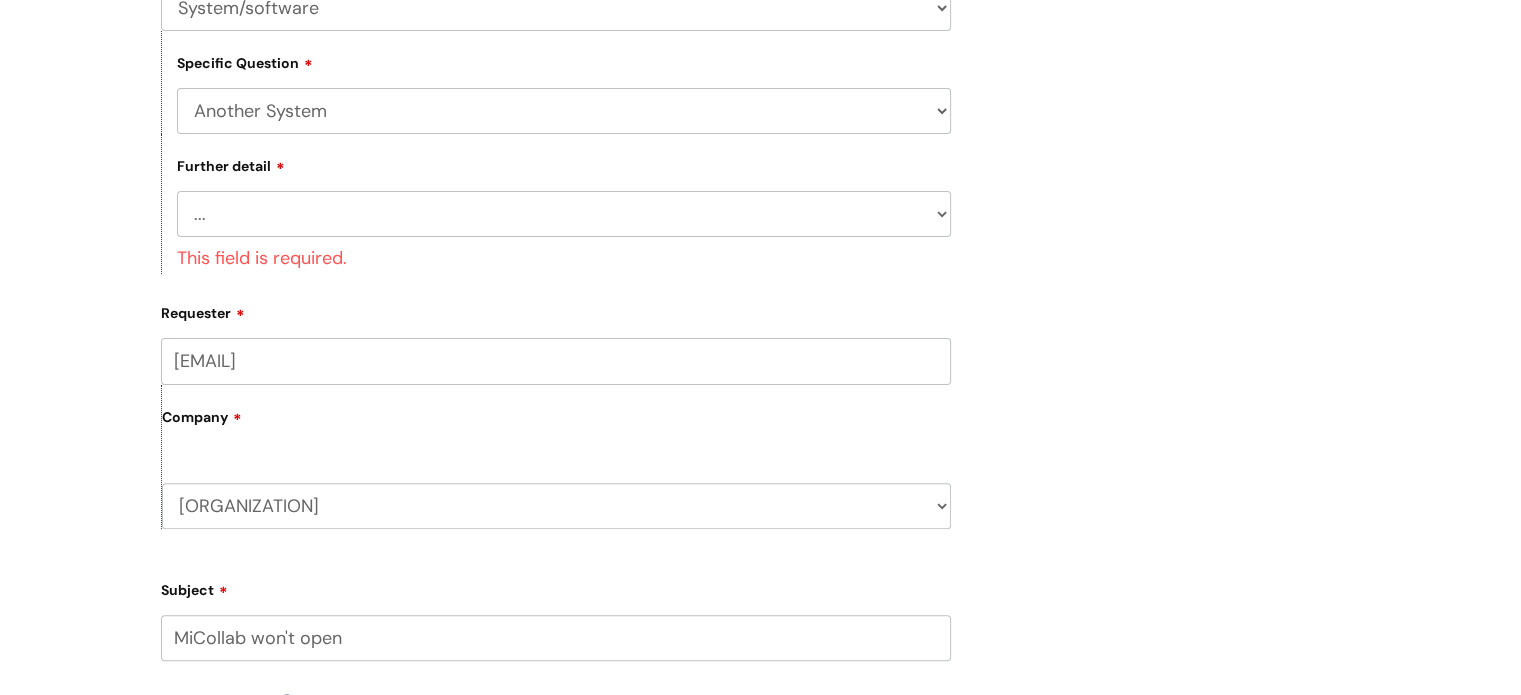 scroll, scrollTop: 250, scrollLeft: 0, axis: vertical 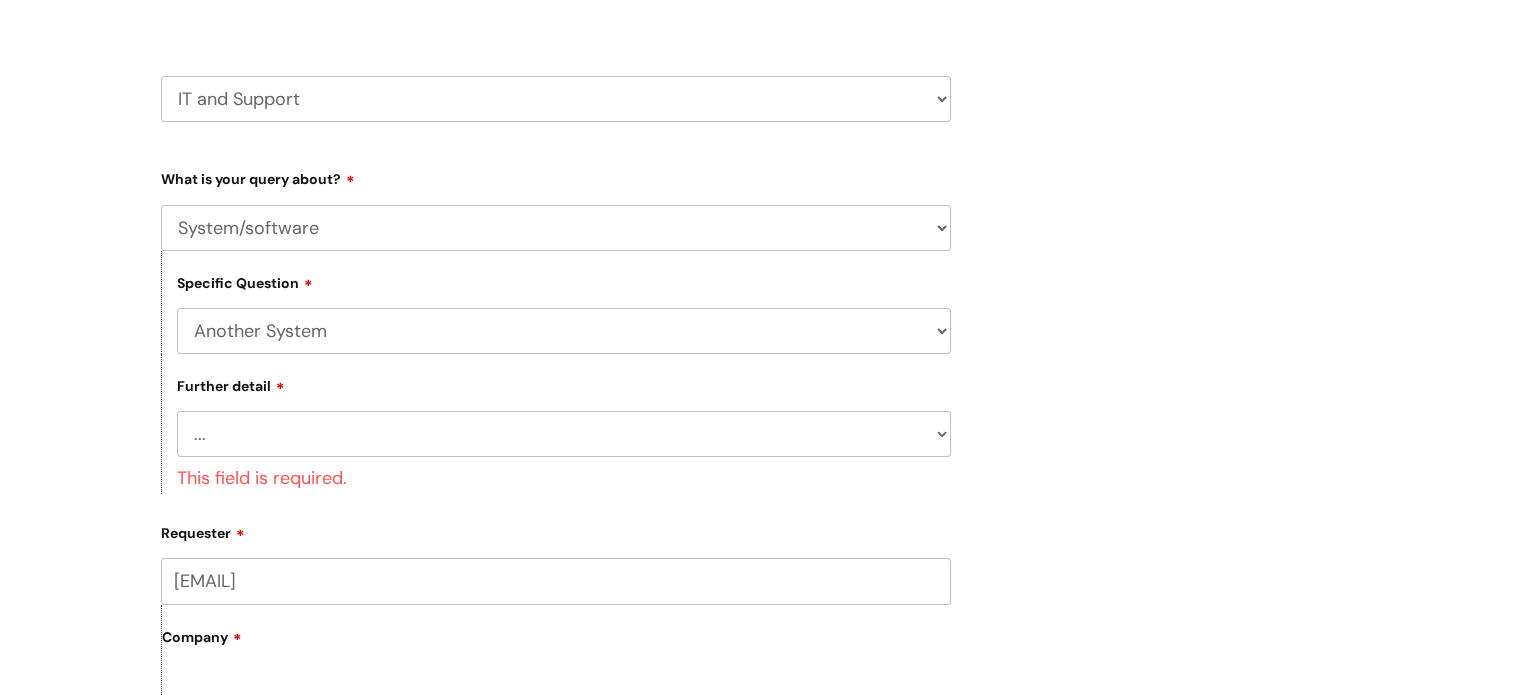 click on "... I’ve got a login issue Something else" at bounding box center [564, 434] 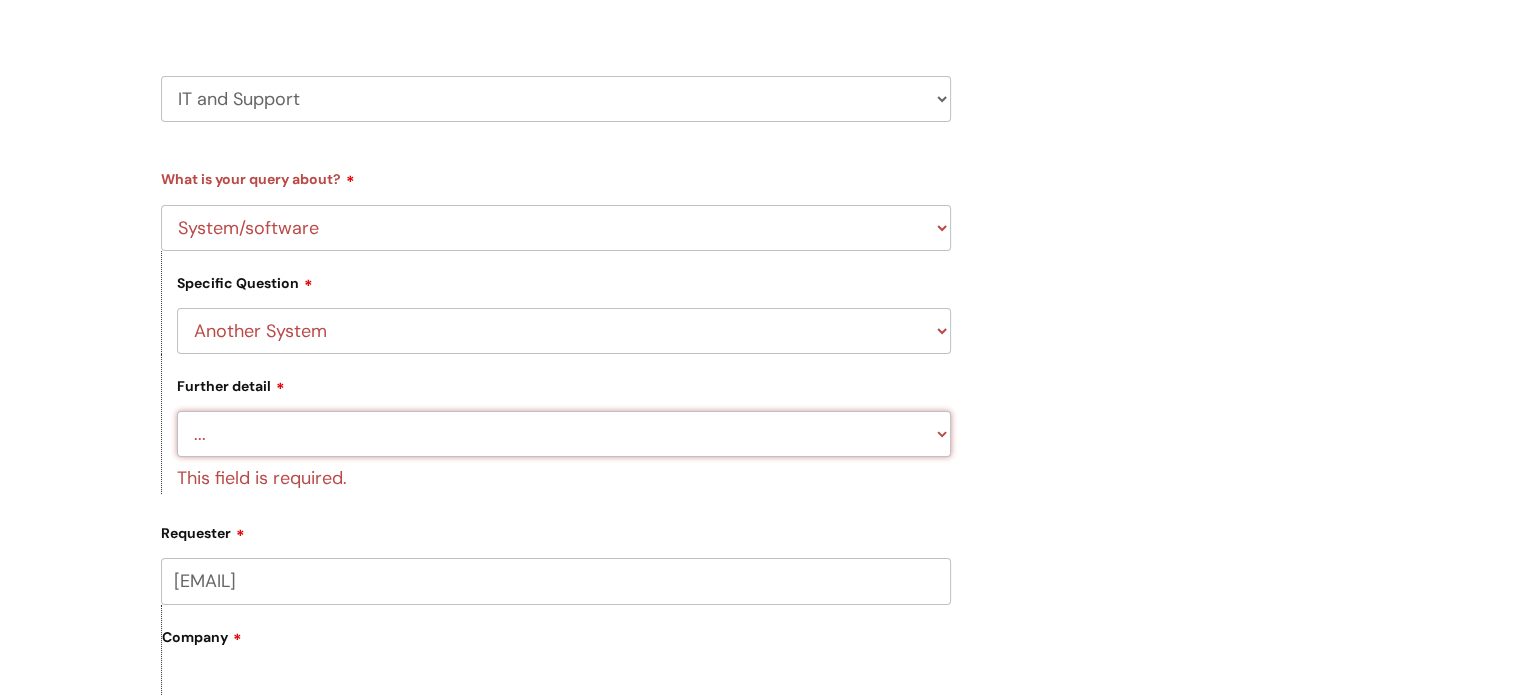 select on "Something else" 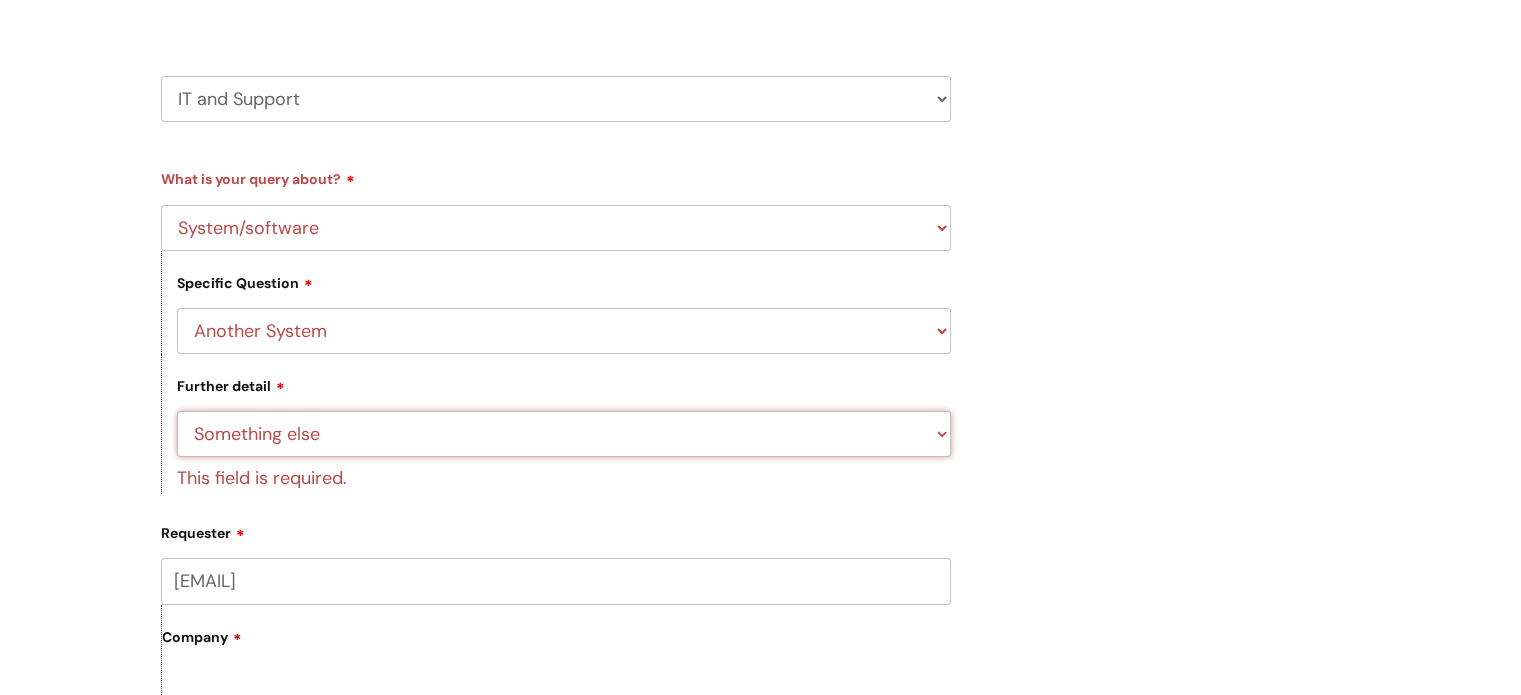 click on "... I’ve got a login issue Something else" at bounding box center [564, 434] 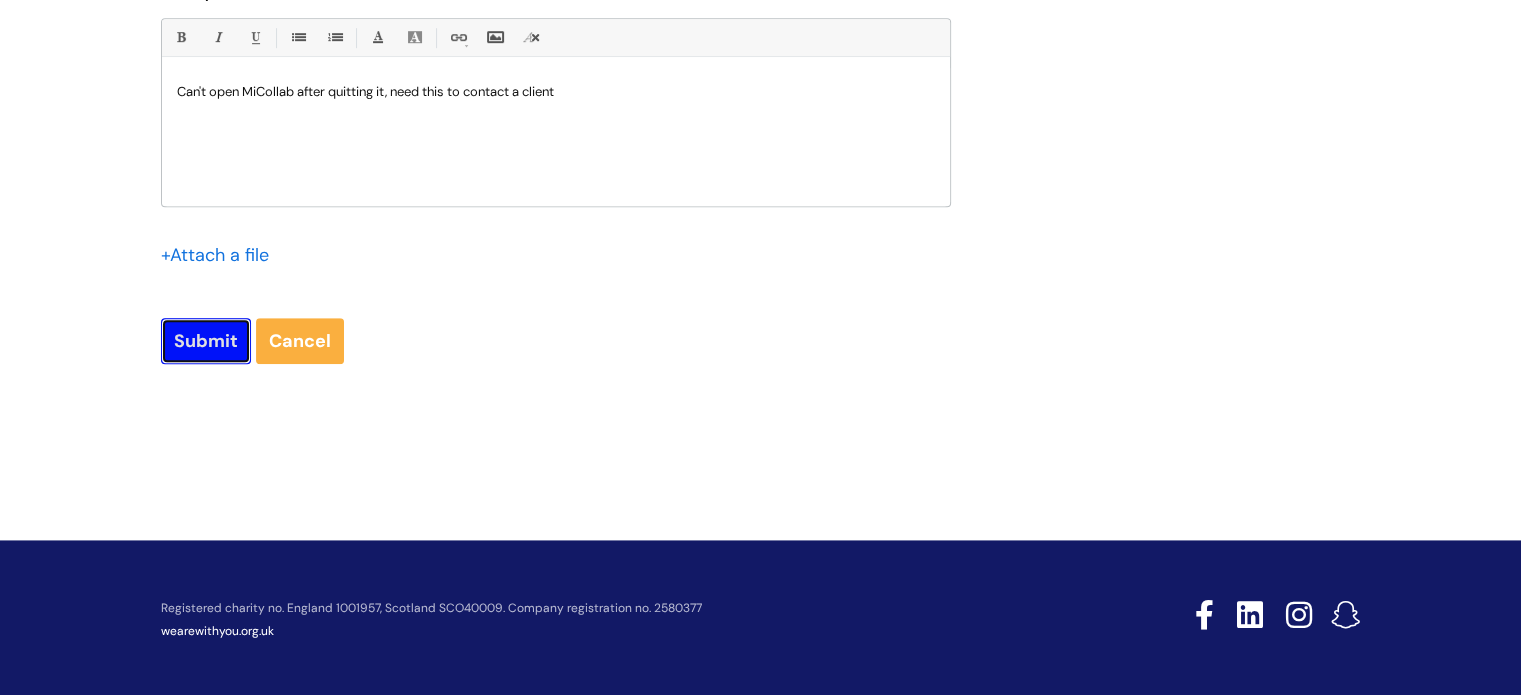 scroll, scrollTop: 1212, scrollLeft: 0, axis: vertical 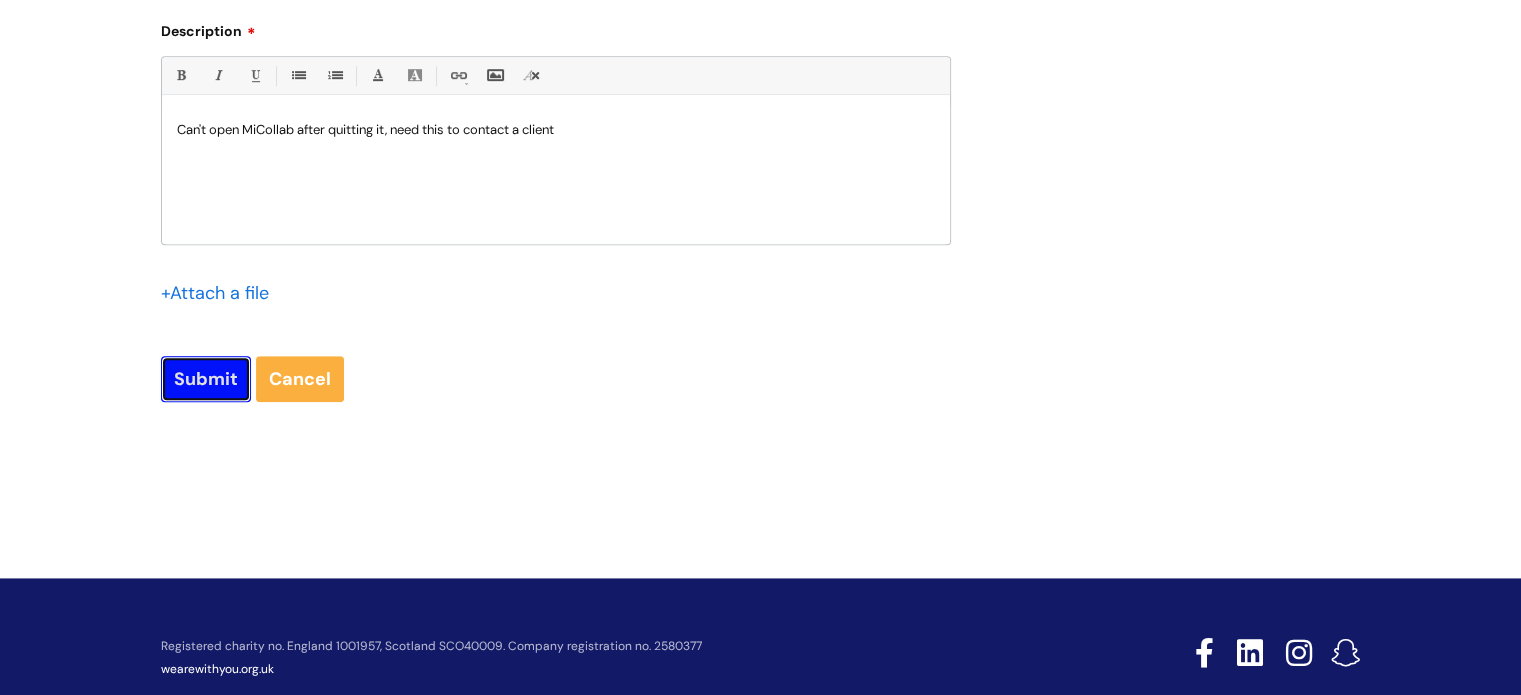 click on "Submit" at bounding box center (206, 379) 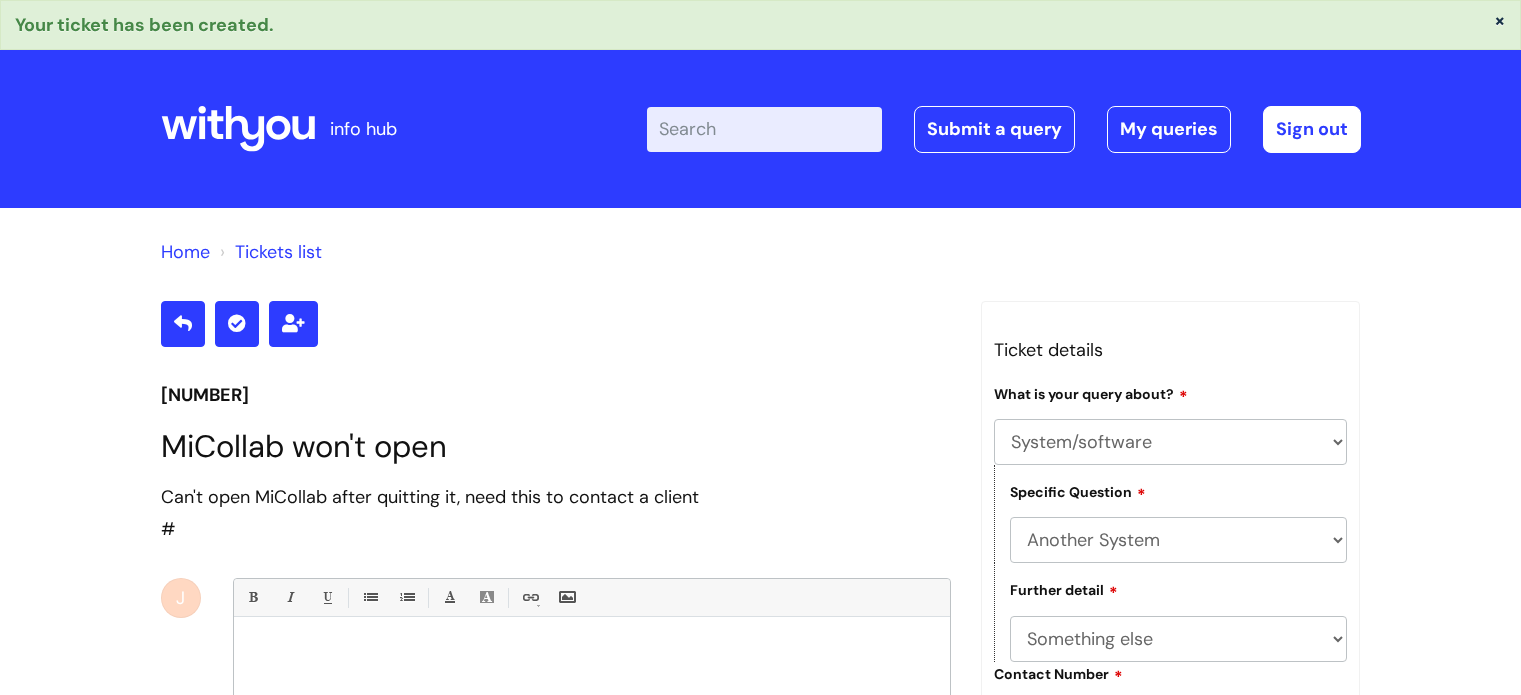 select on "System/software" 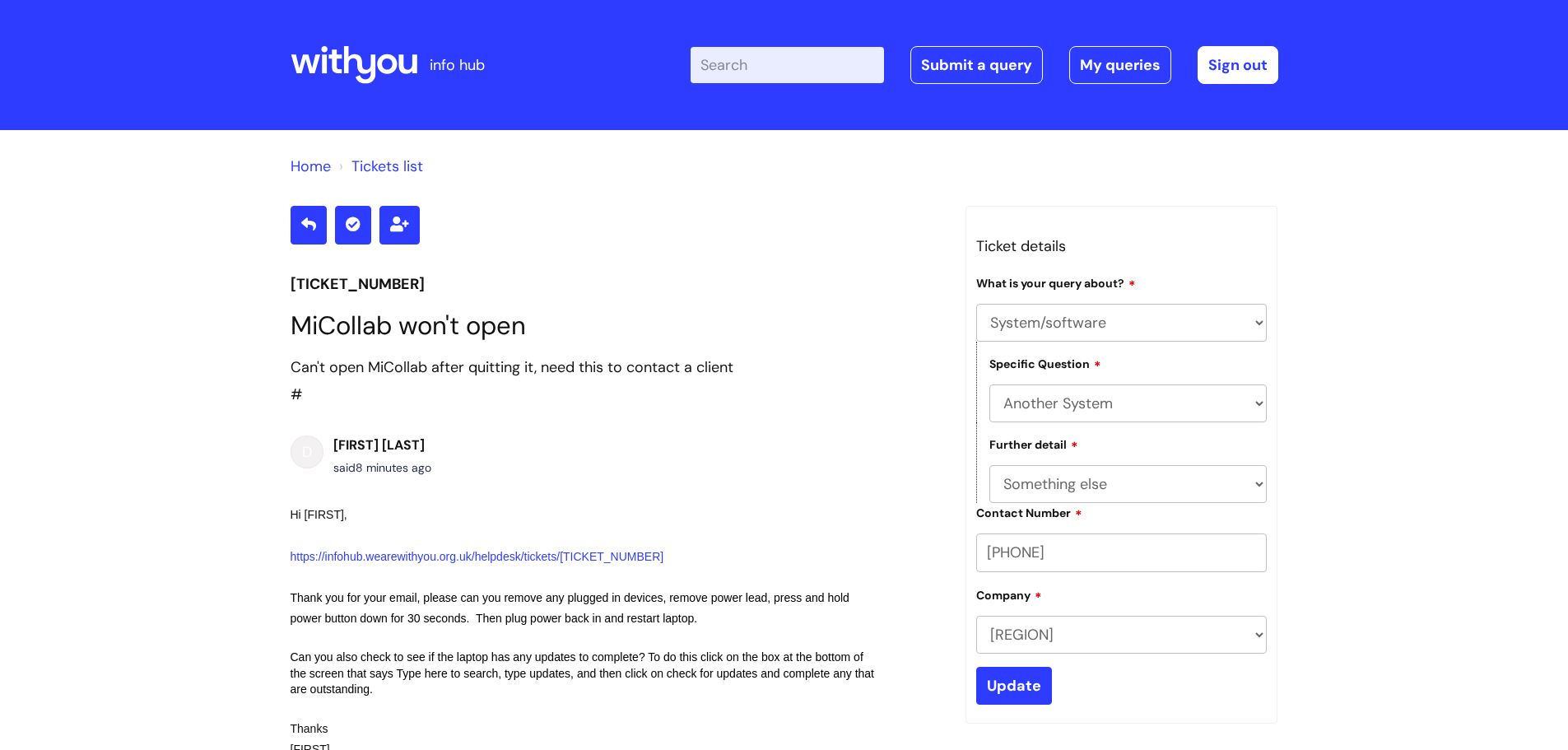 select on "System/software" 